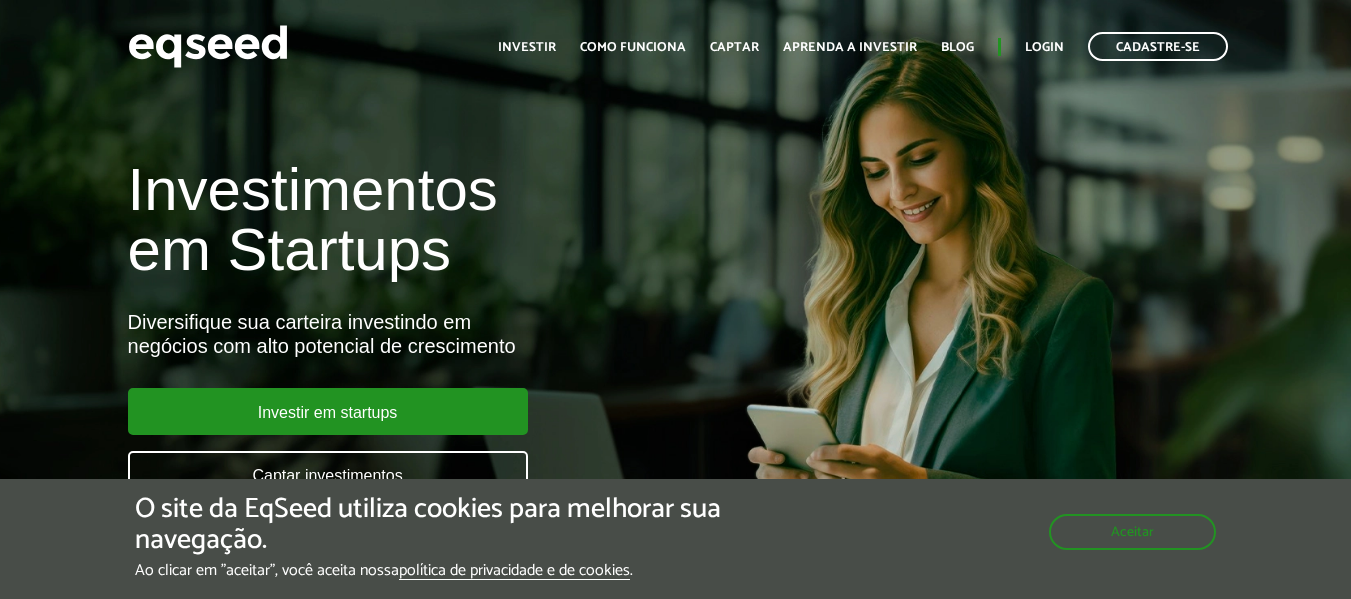 scroll, scrollTop: 0, scrollLeft: 0, axis: both 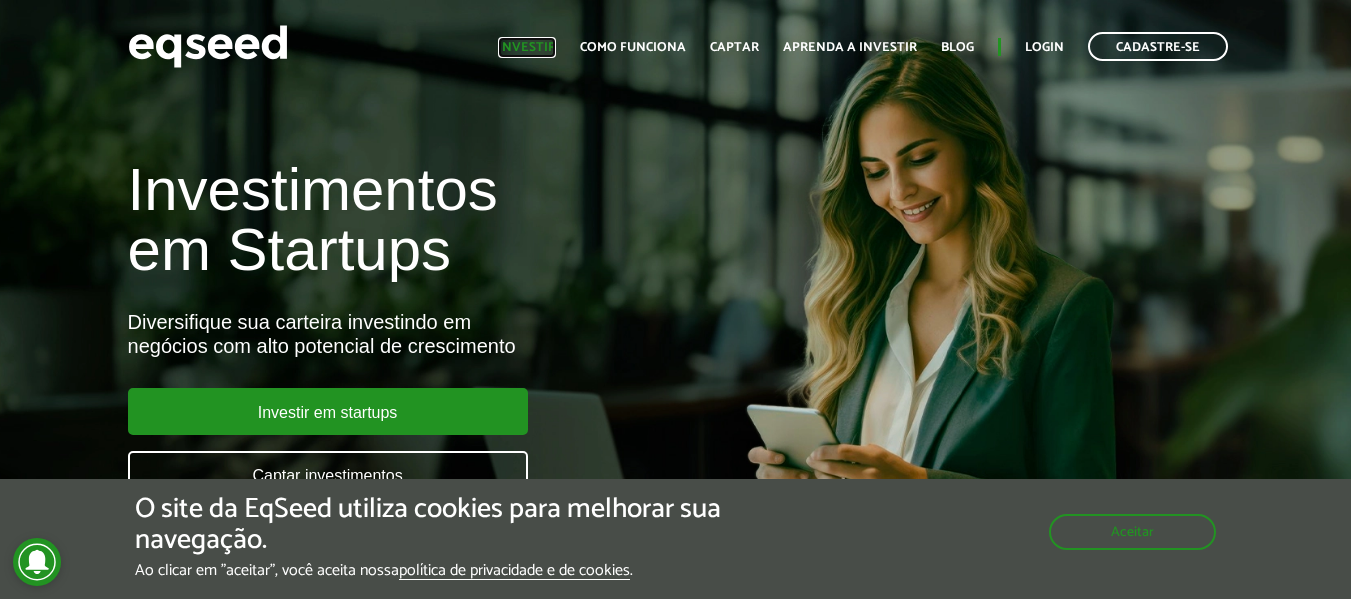 click on "Investir" at bounding box center [527, 47] 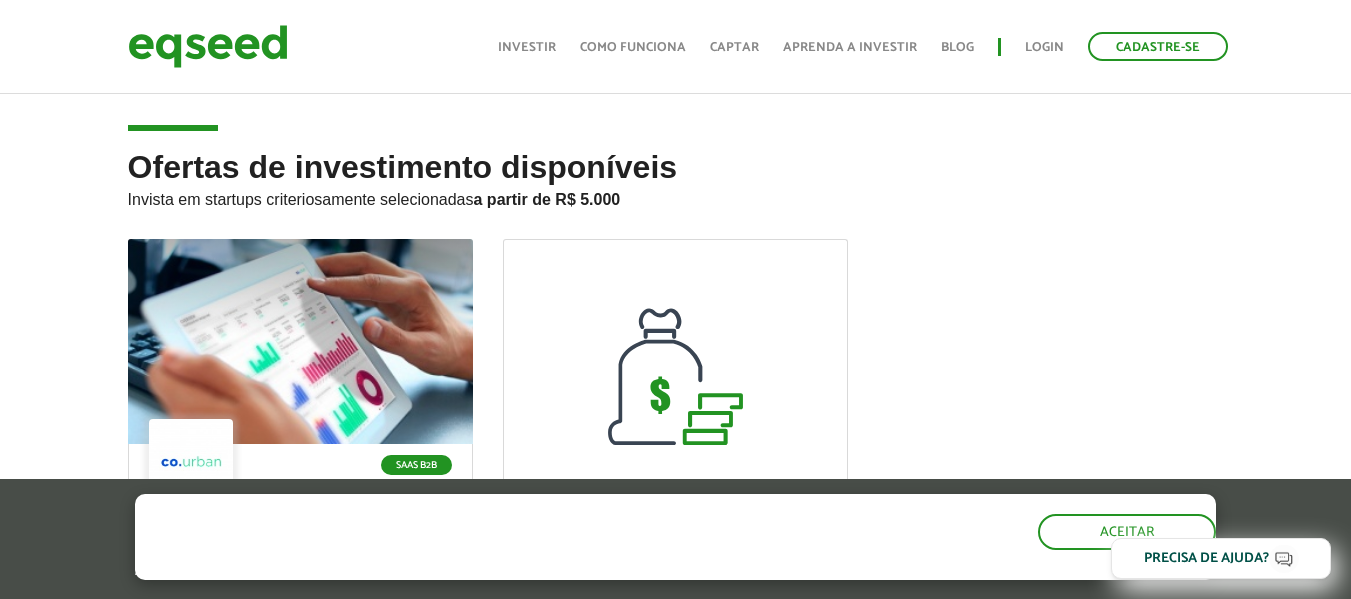 scroll, scrollTop: 600, scrollLeft: 0, axis: vertical 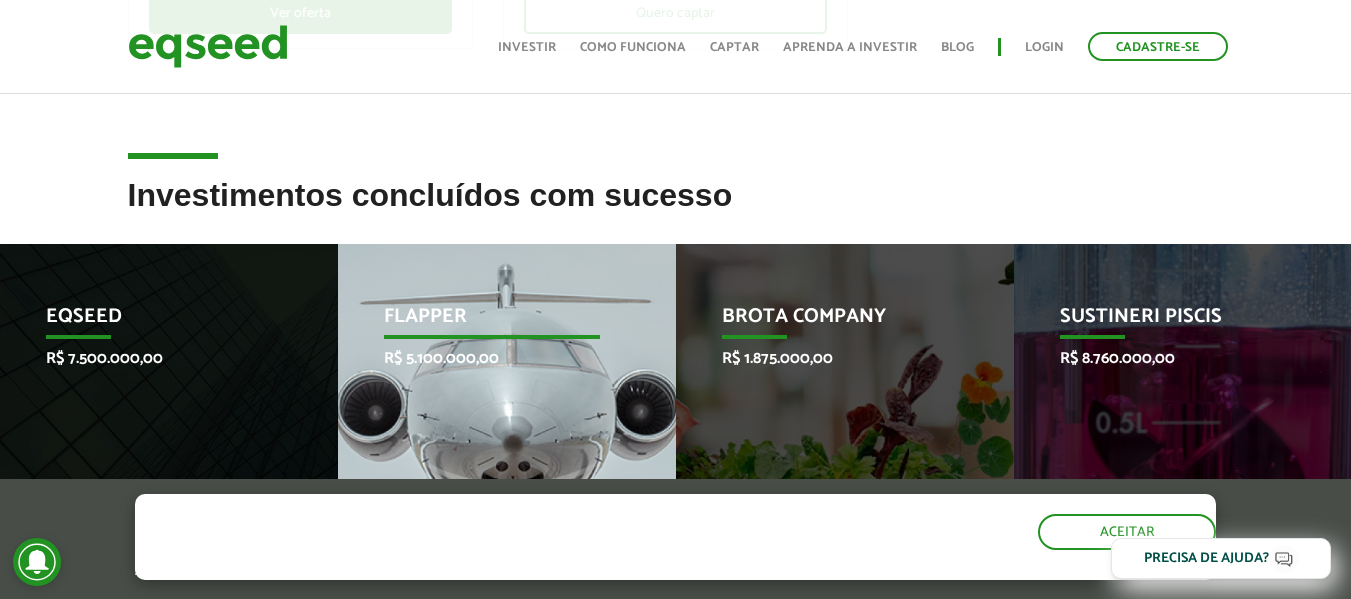 click on "R$ 5.100.000,00" at bounding box center (492, 358) 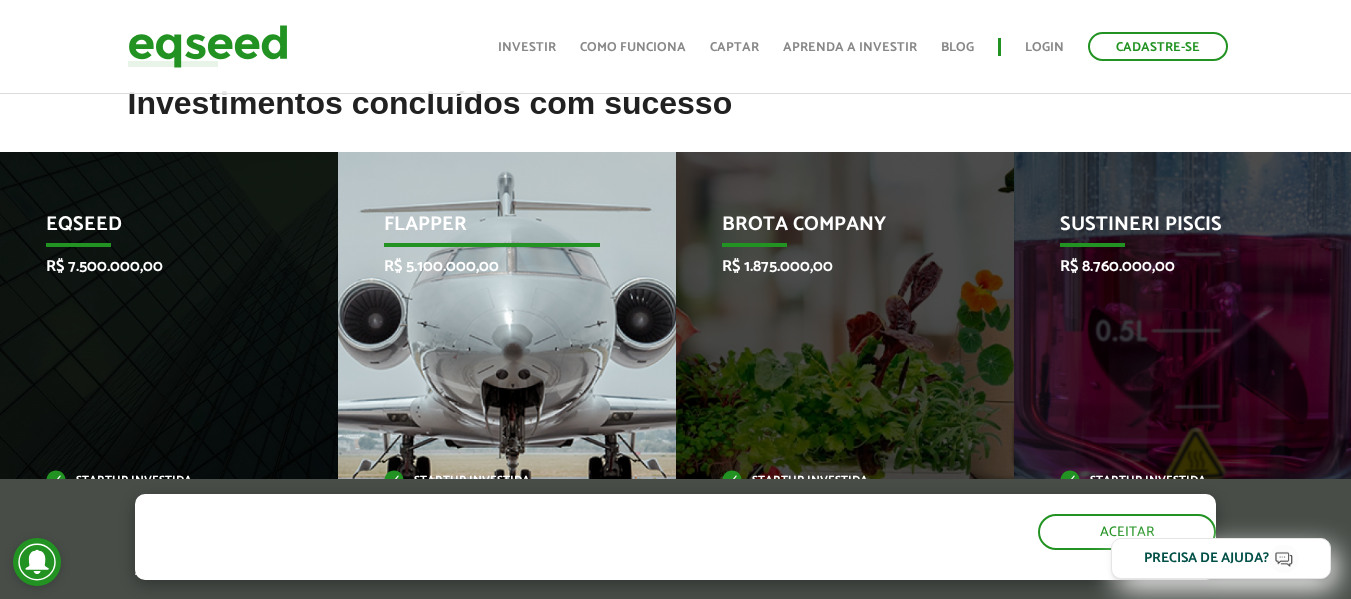 scroll, scrollTop: 900, scrollLeft: 0, axis: vertical 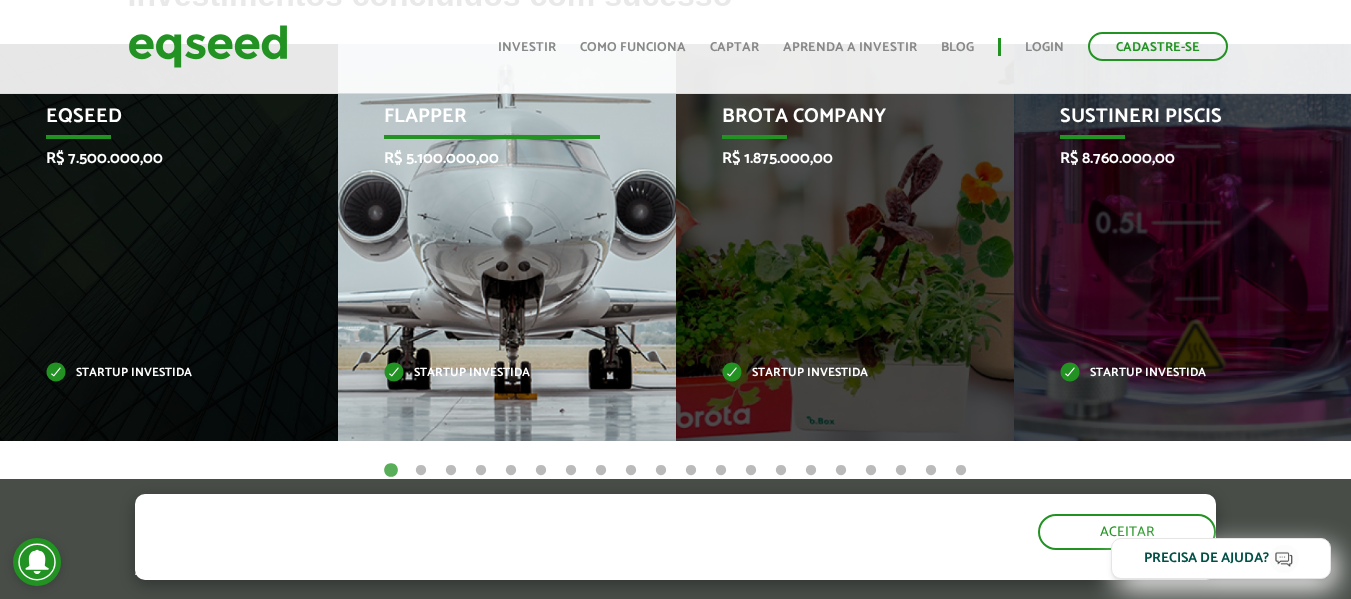 click on "Startup investida" at bounding box center [492, 373] 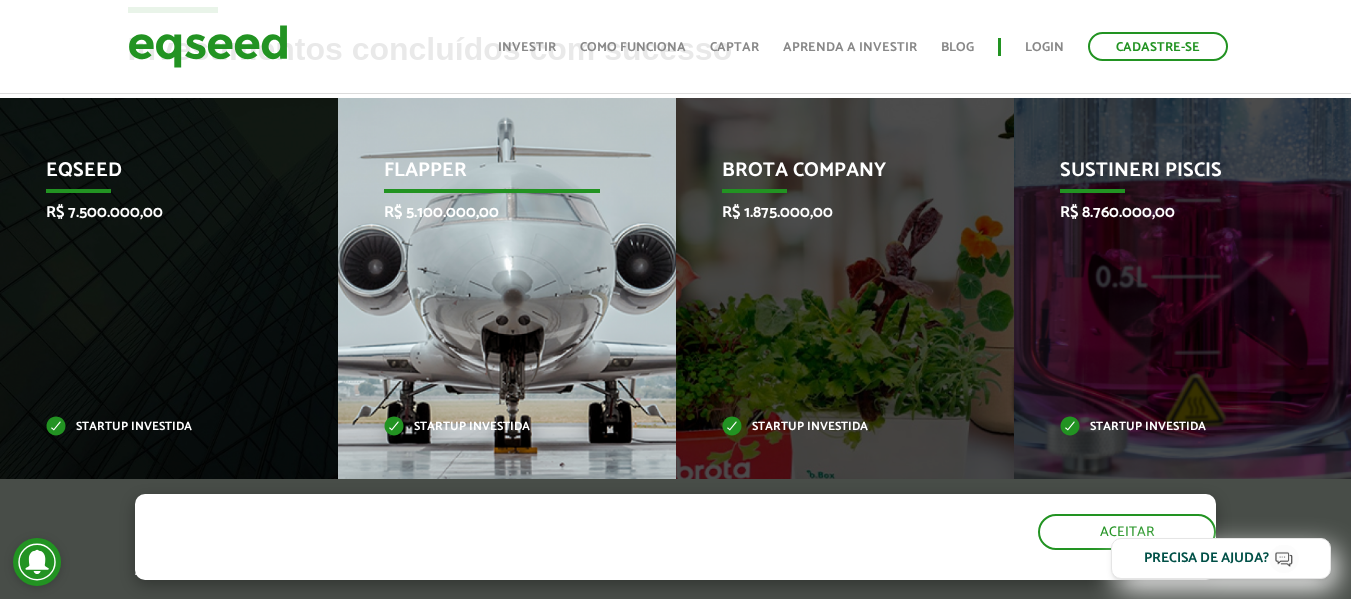scroll, scrollTop: 800, scrollLeft: 0, axis: vertical 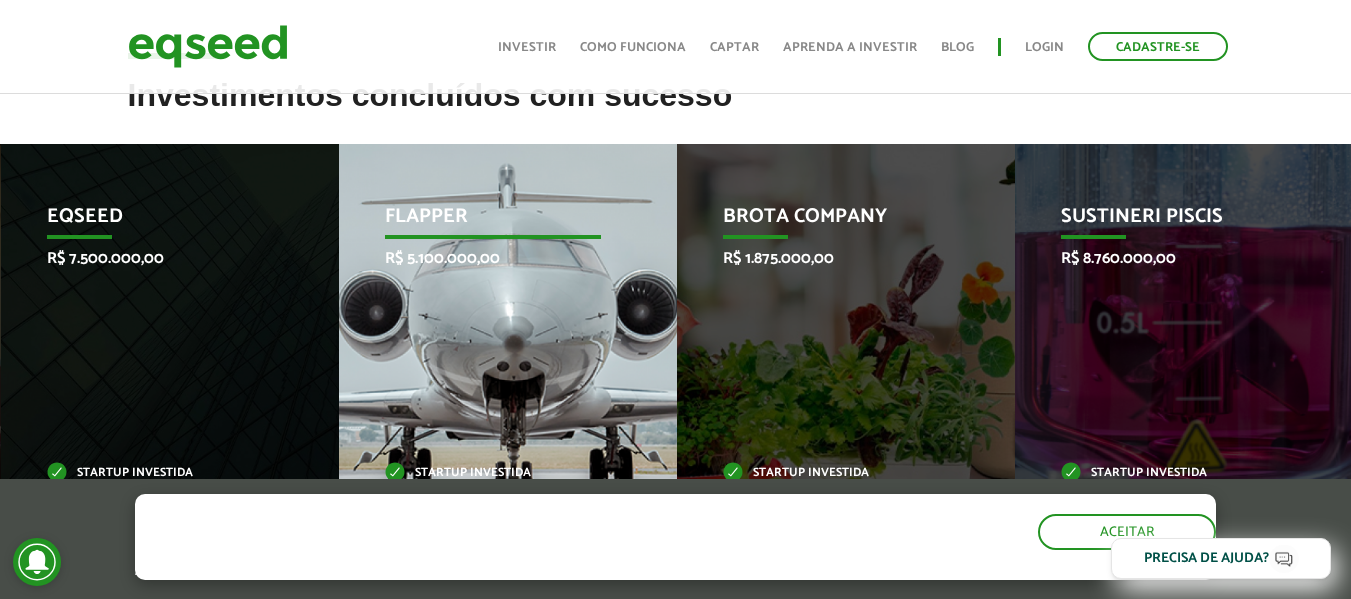 drag, startPoint x: 397, startPoint y: 216, endPoint x: 431, endPoint y: 248, distance: 46.69047 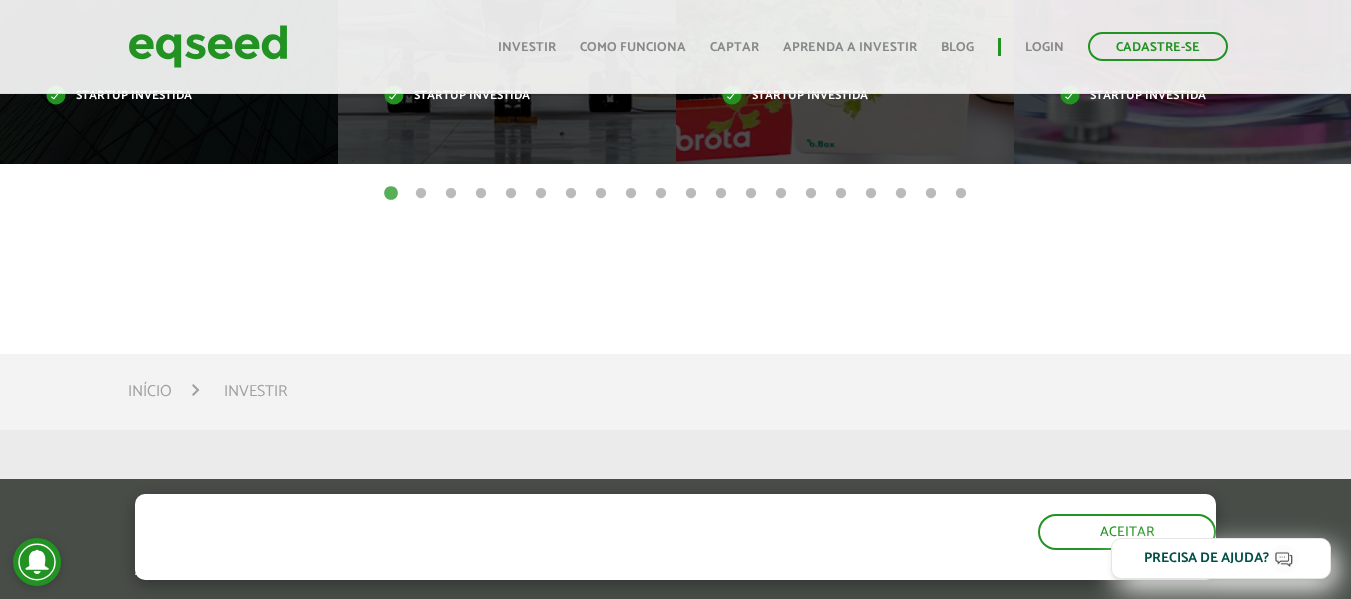 scroll, scrollTop: 1000, scrollLeft: 0, axis: vertical 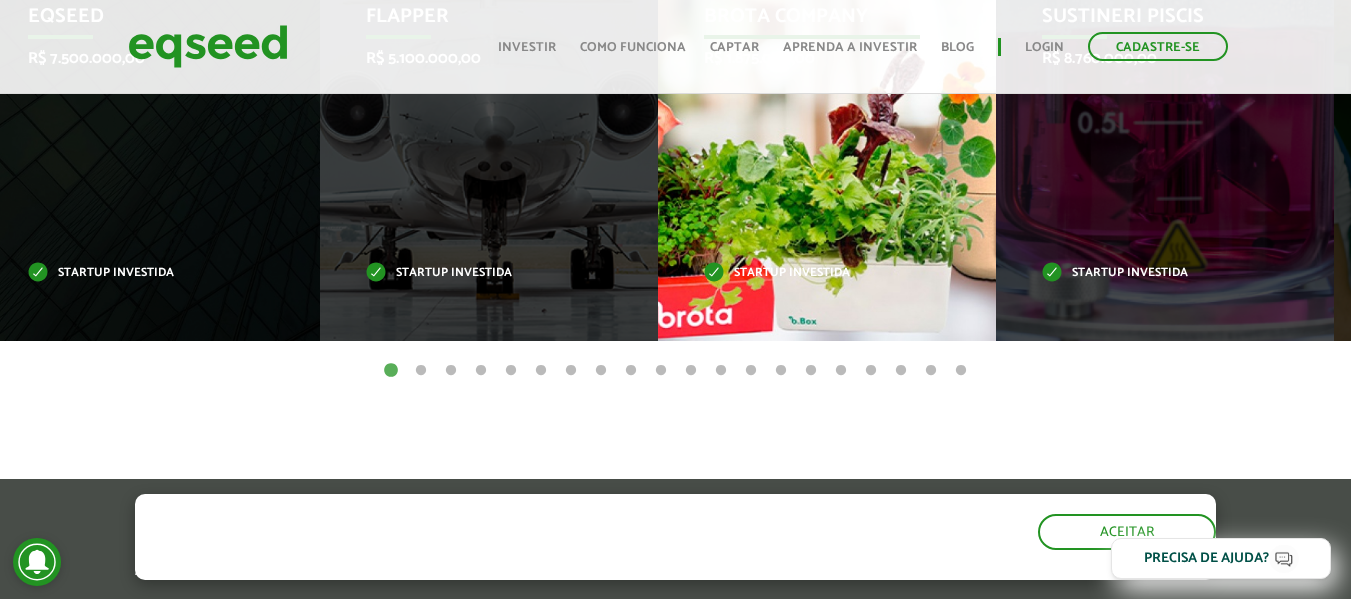 drag, startPoint x: 734, startPoint y: 268, endPoint x: 315, endPoint y: 282, distance: 419.23383 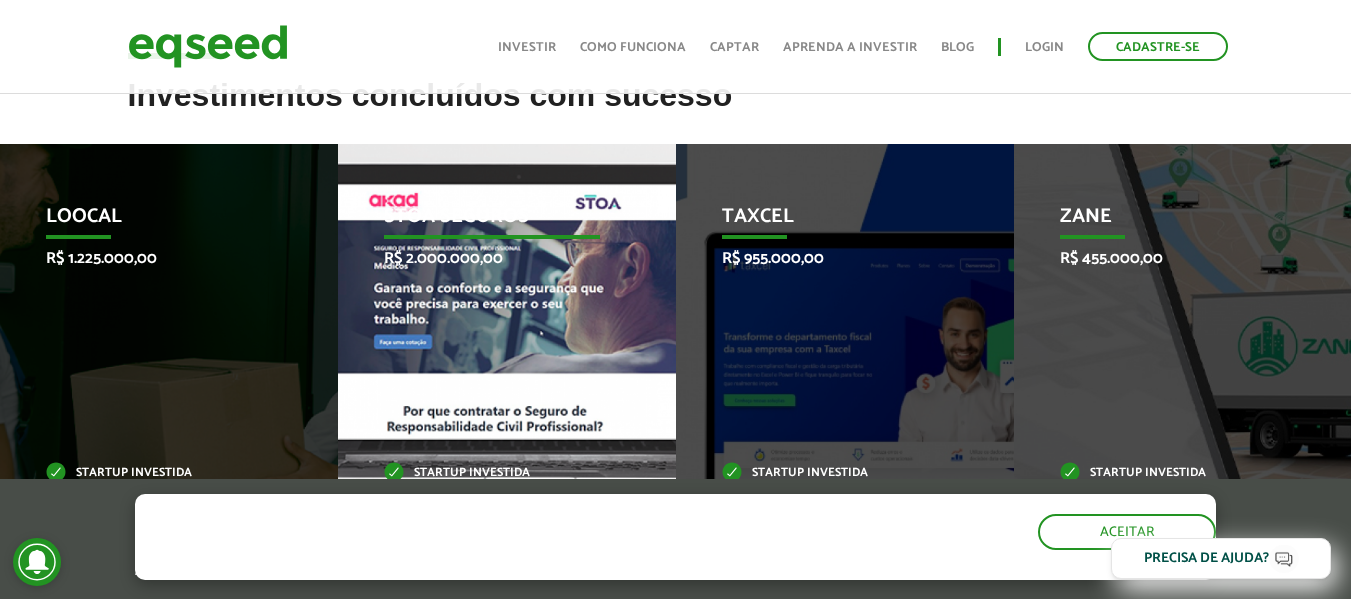 scroll, scrollTop: 1000, scrollLeft: 0, axis: vertical 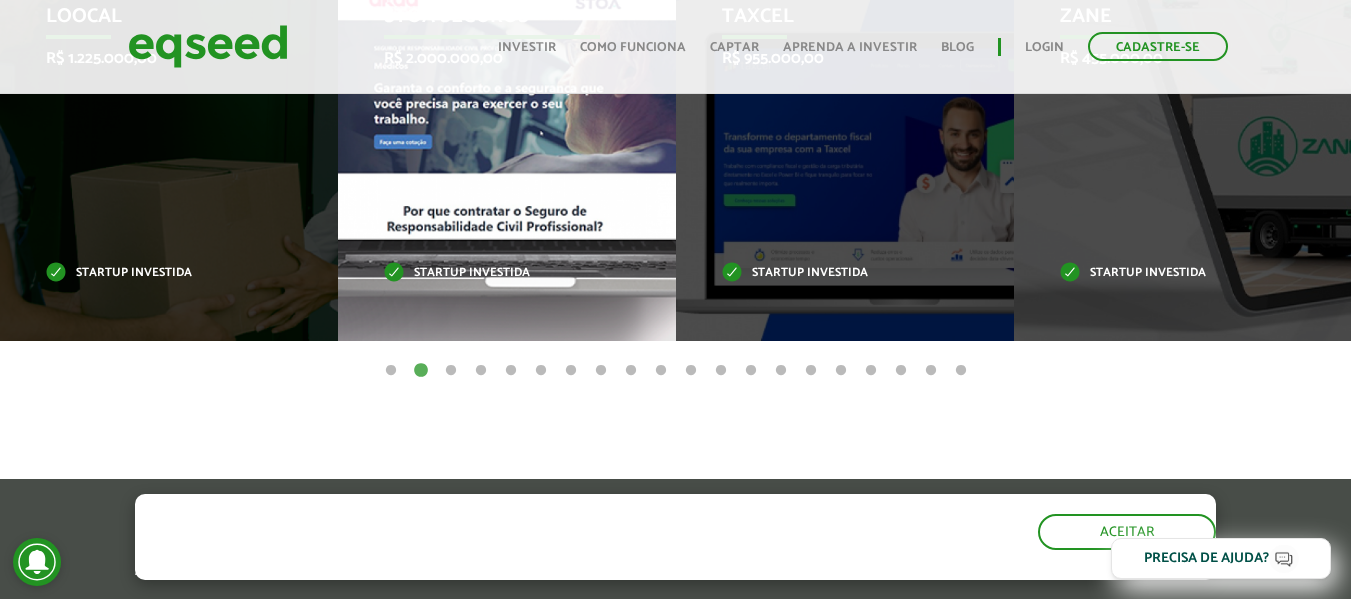 click on "Invoop
R$ 250.000,00
Startup investida
Prosumir
R$ 300.000,00
Startup investida
Me Passa Aí
R$ 250.000,00
Startup investida
Kokar
R$ 300.000,00
Startup investida
EqSeed
R$ 7.500.000,00
Startup investida
Flapper
R$ 5.100.000,00
Startup investida
Brota Company
R$ 1.875.000,00
Startup investida" at bounding box center (24674, 142) 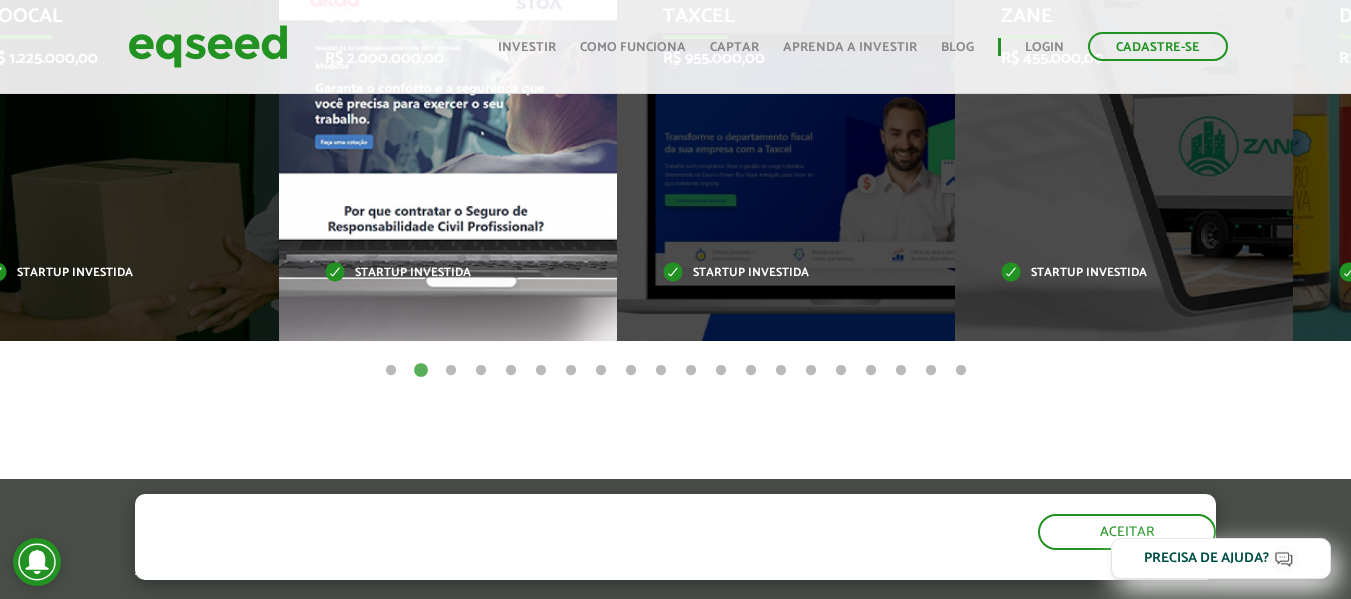 drag, startPoint x: 512, startPoint y: 258, endPoint x: 200, endPoint y: 259, distance: 312.00162 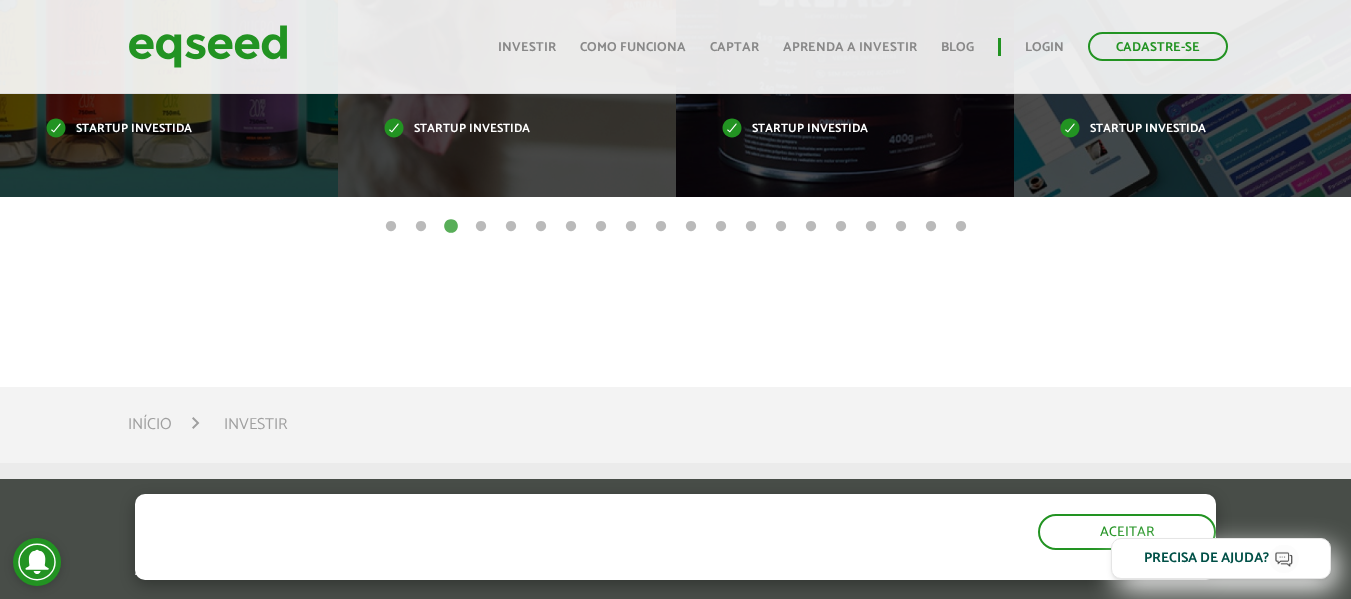 scroll, scrollTop: 1400, scrollLeft: 0, axis: vertical 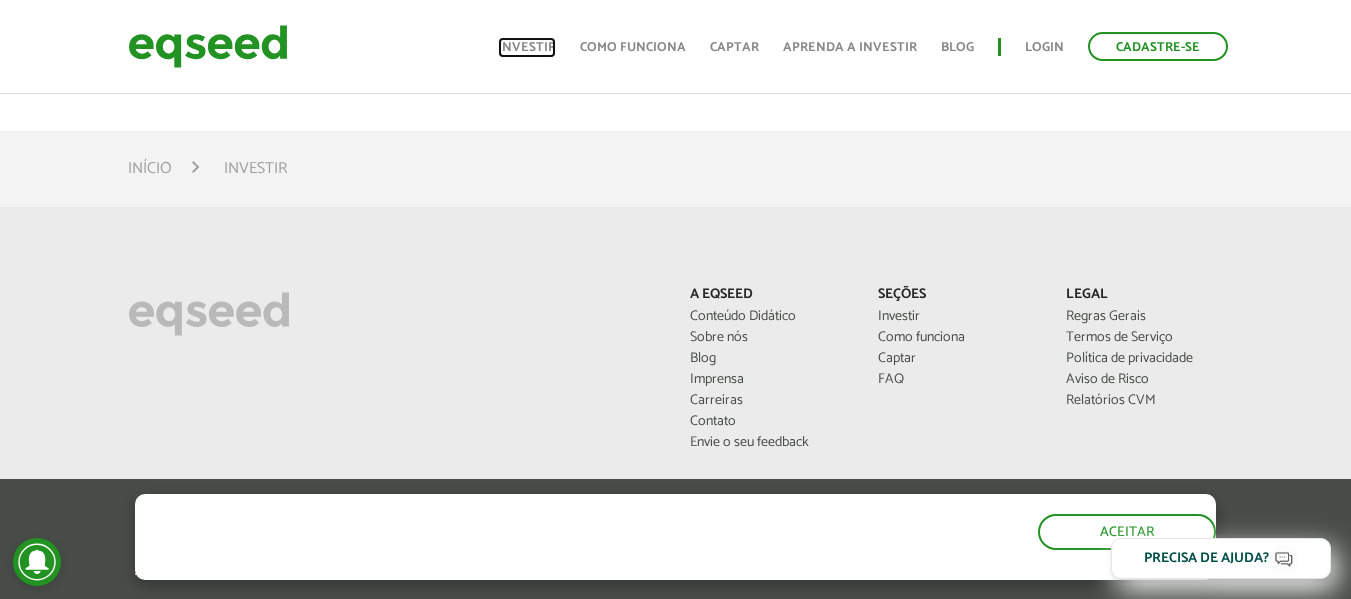 click on "Investir" at bounding box center [527, 47] 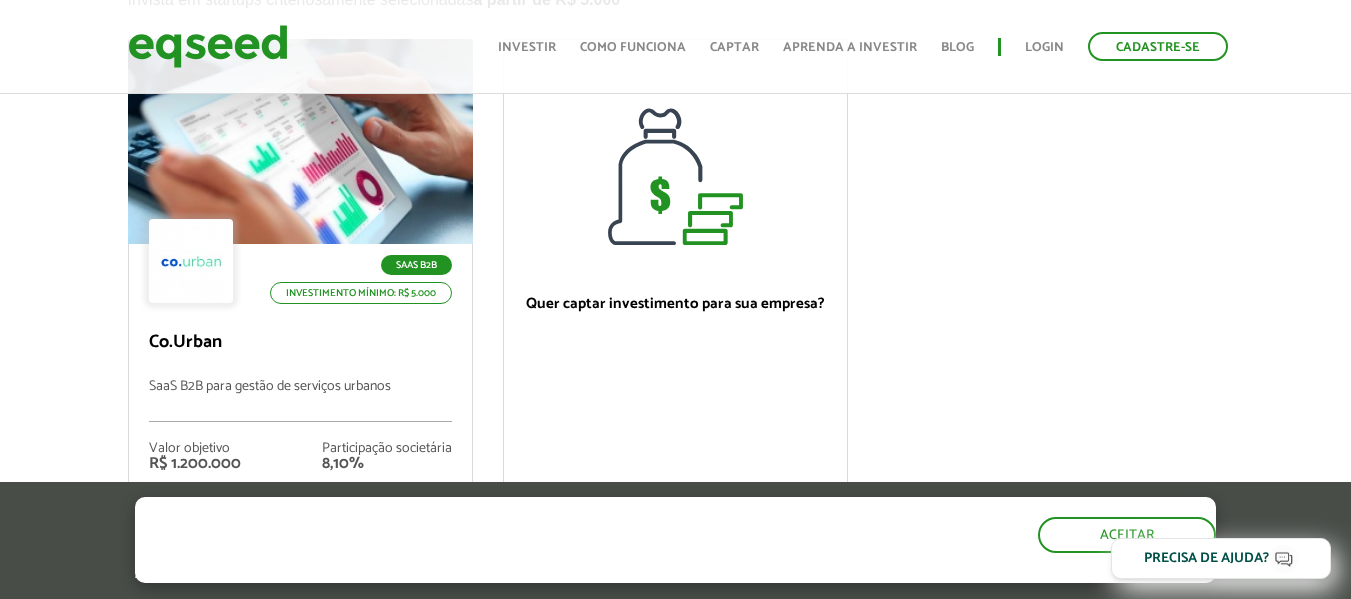 scroll, scrollTop: 200, scrollLeft: 0, axis: vertical 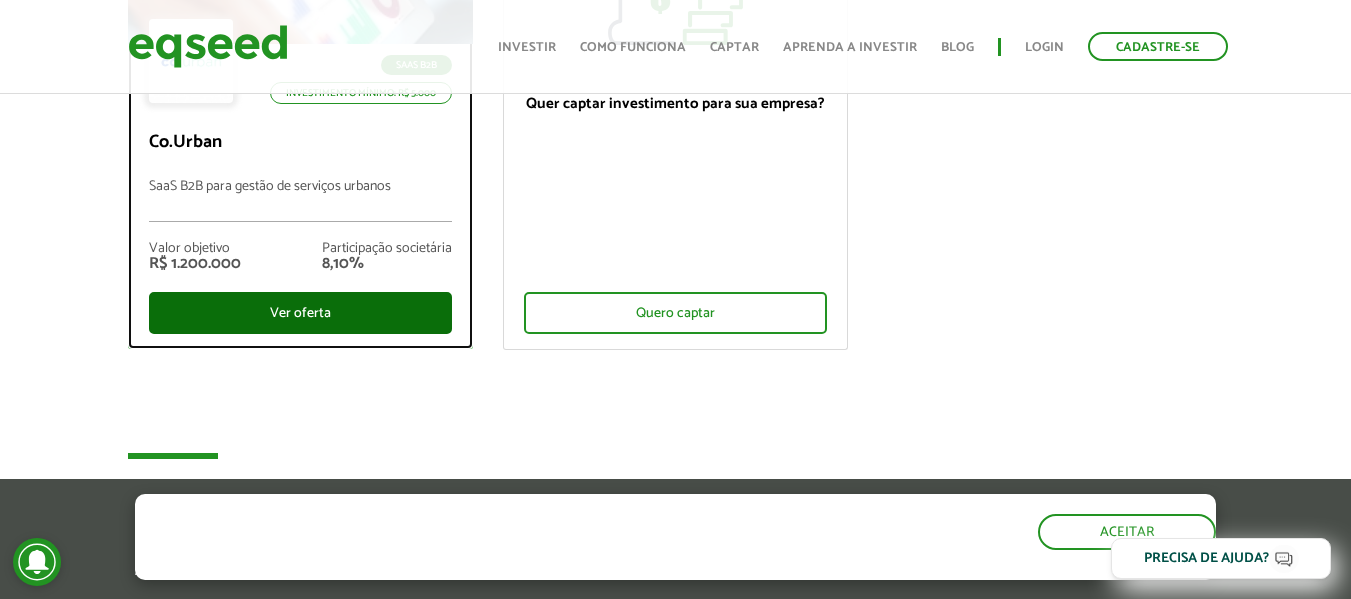 click on "Ver oferta" at bounding box center [300, 313] 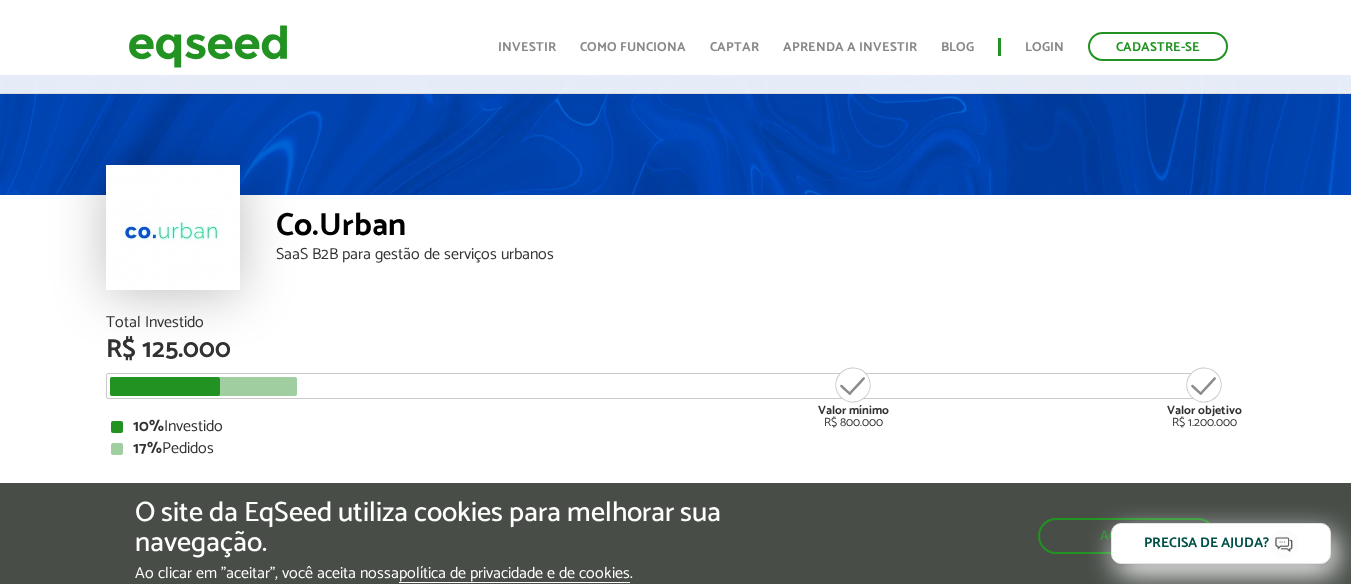 scroll, scrollTop: 300, scrollLeft: 0, axis: vertical 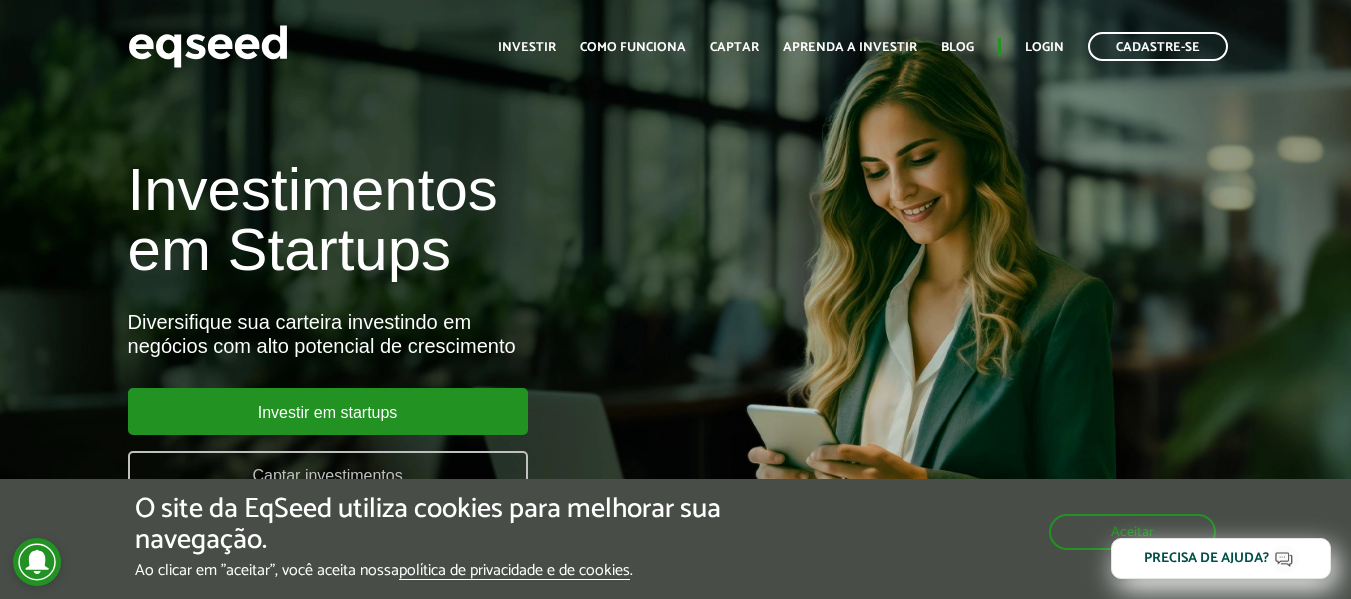click on "Captar investimentos" at bounding box center [328, 474] 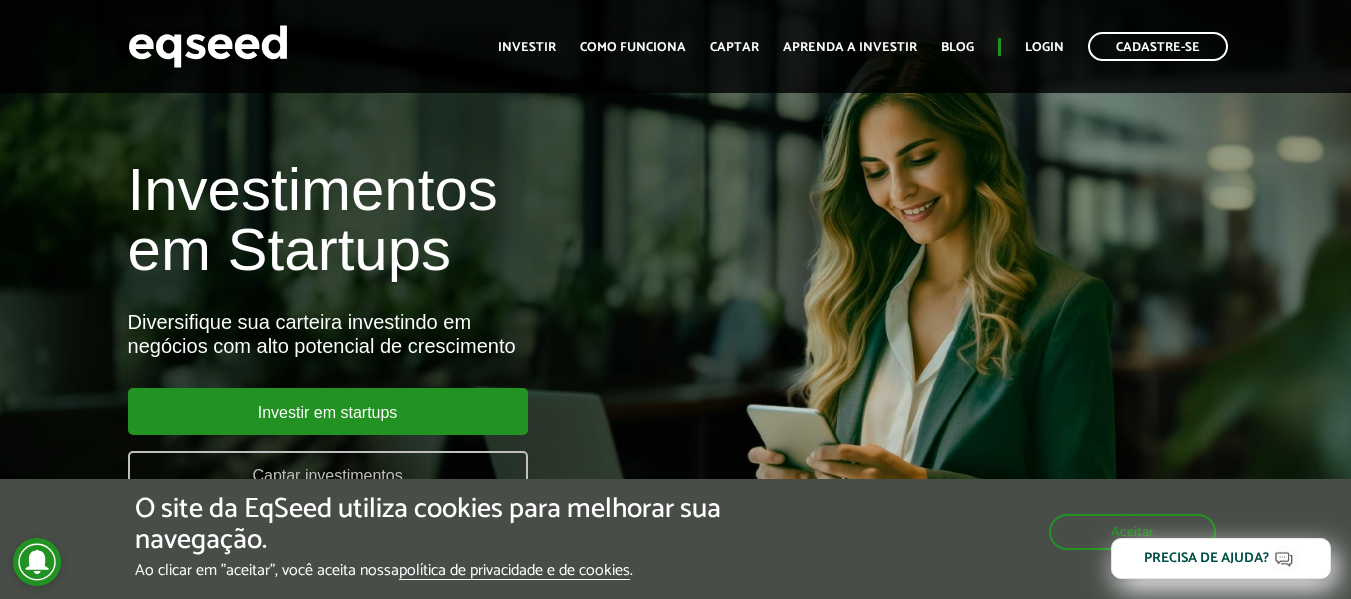 scroll, scrollTop: 397, scrollLeft: 0, axis: vertical 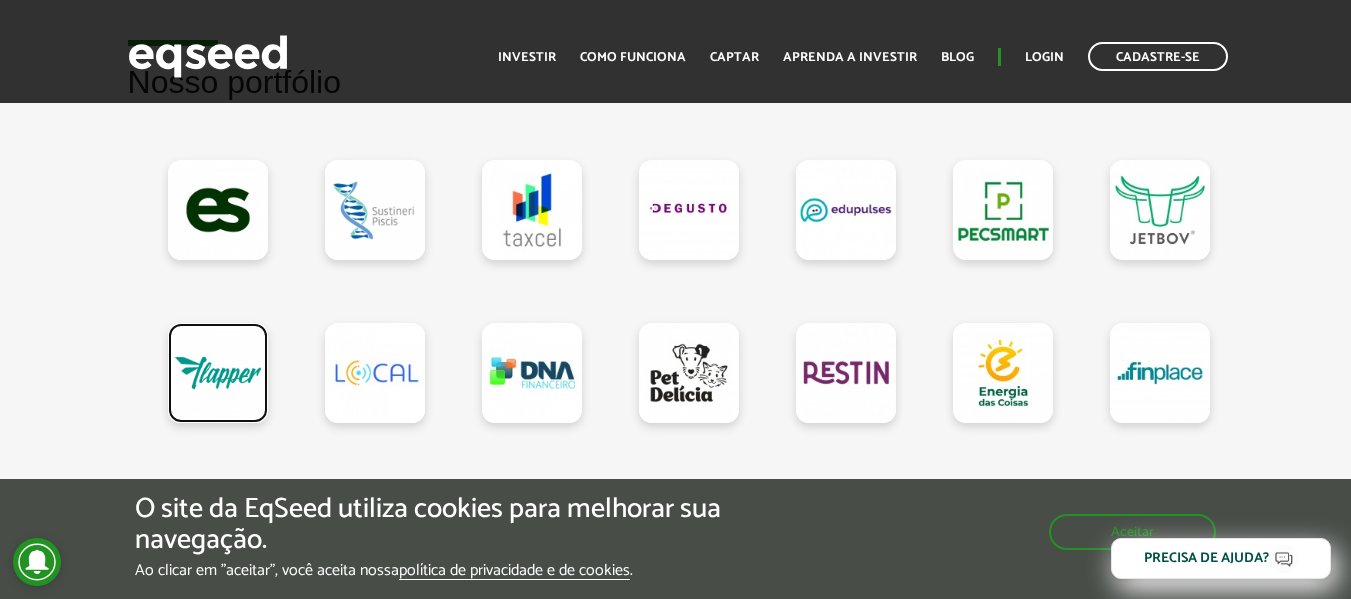 click at bounding box center [218, 373] 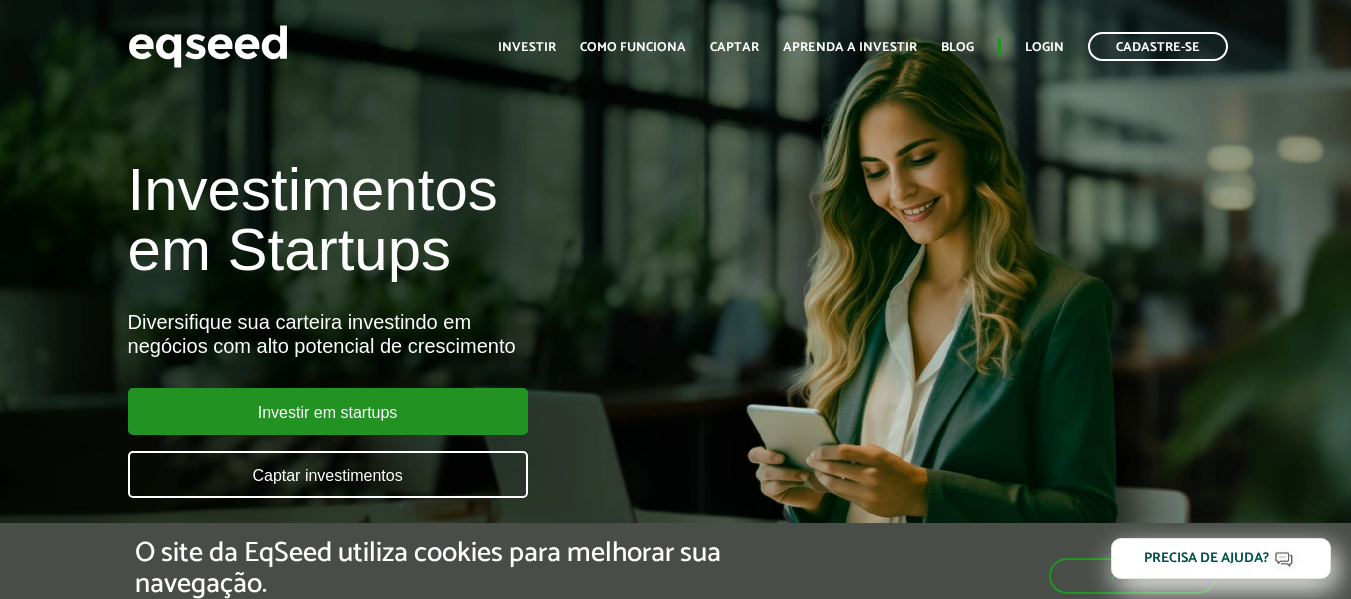 scroll, scrollTop: 0, scrollLeft: 0, axis: both 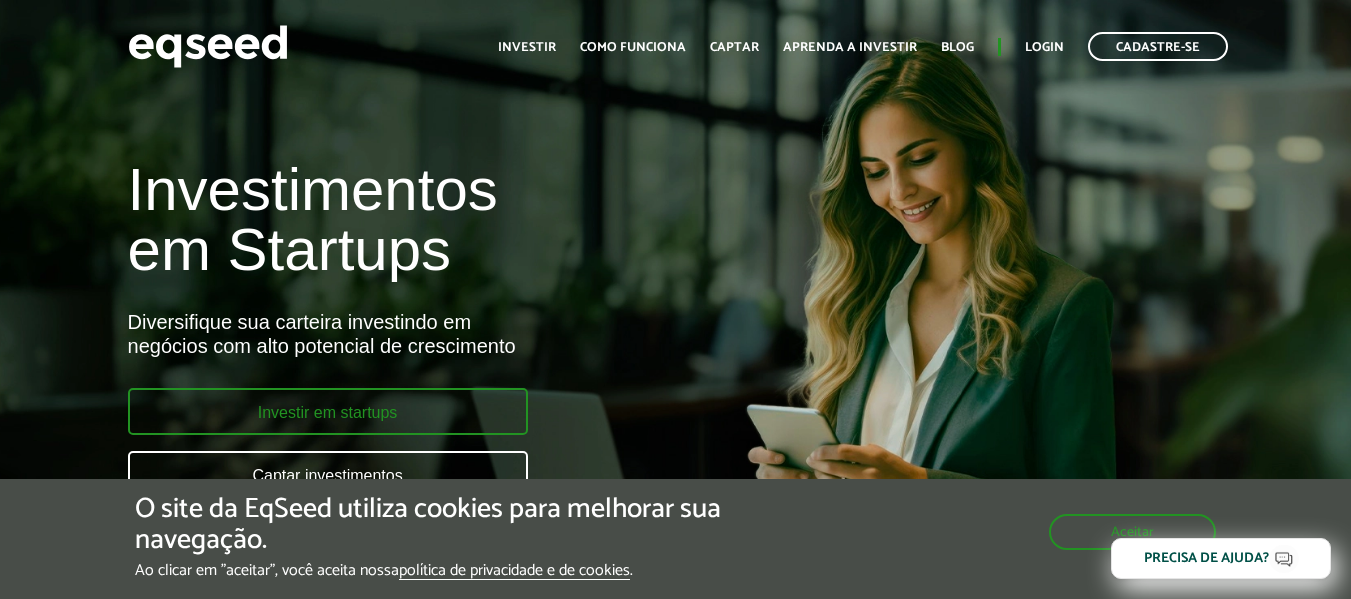 click on "Investir em startups" at bounding box center [328, 411] 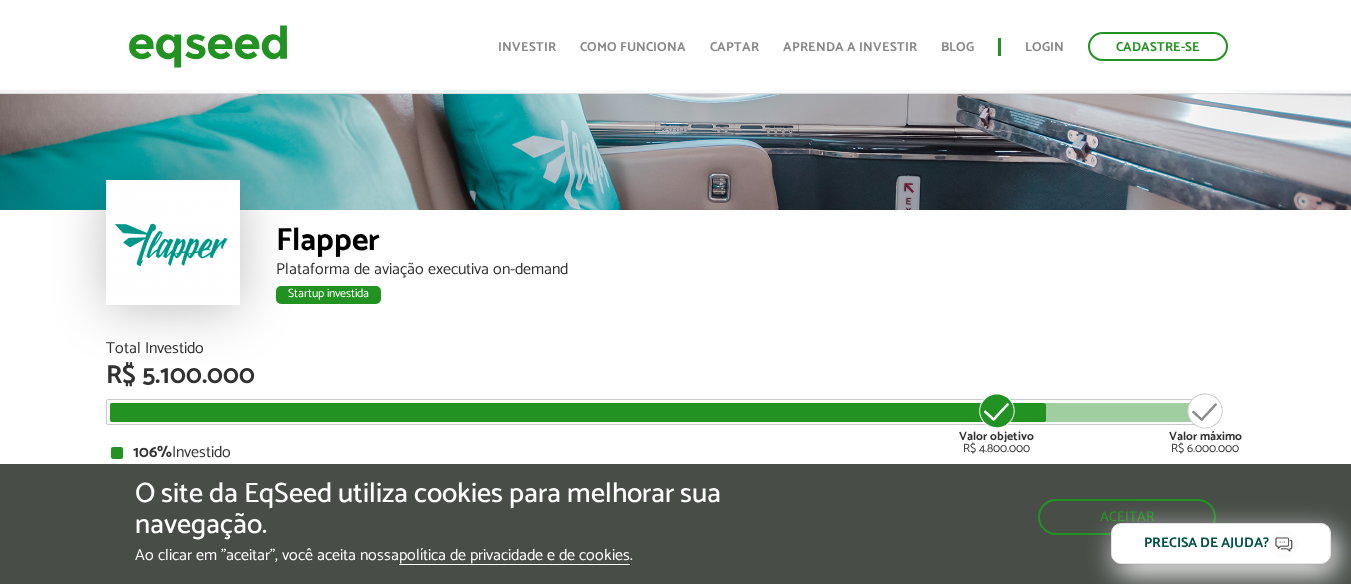 scroll, scrollTop: 100, scrollLeft: 0, axis: vertical 